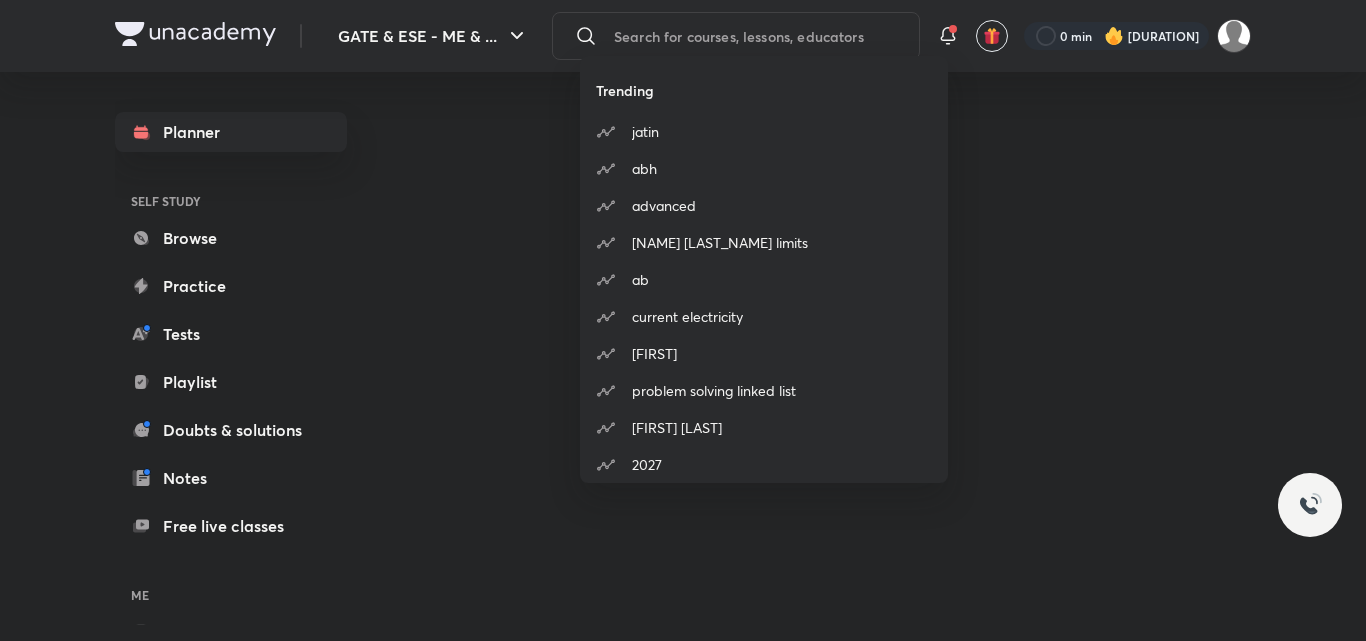 scroll, scrollTop: 0, scrollLeft: 0, axis: both 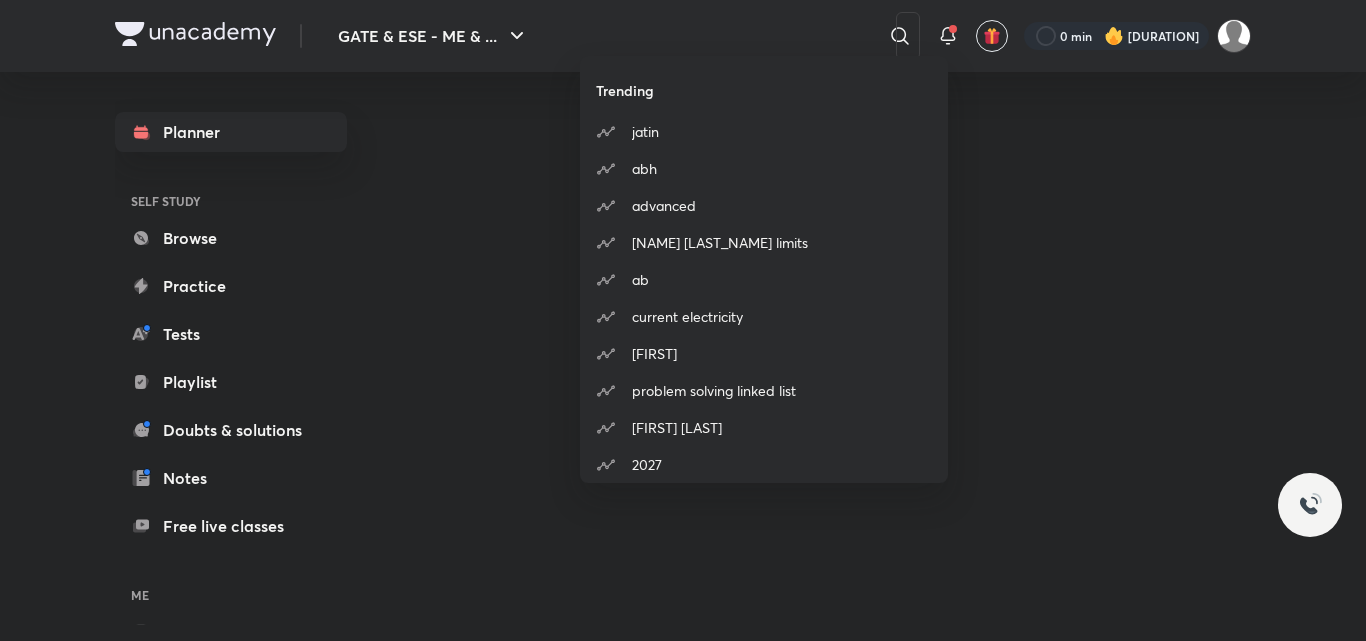click on "Trending [FIRST] [LAST] advanced [FIRST] [LAST] limits [FIRST] [LAST] current electricity [FIRST] problem solving linked list [FIRST] [LAST] 2027" at bounding box center (683, 320) 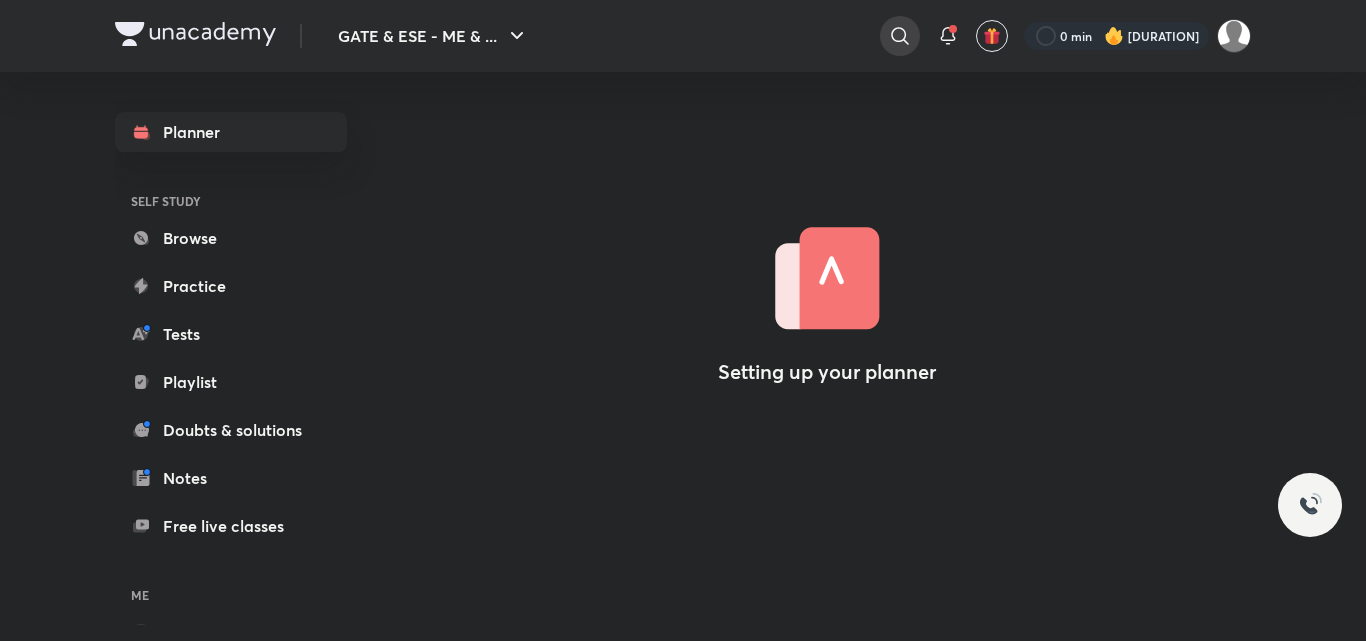 click 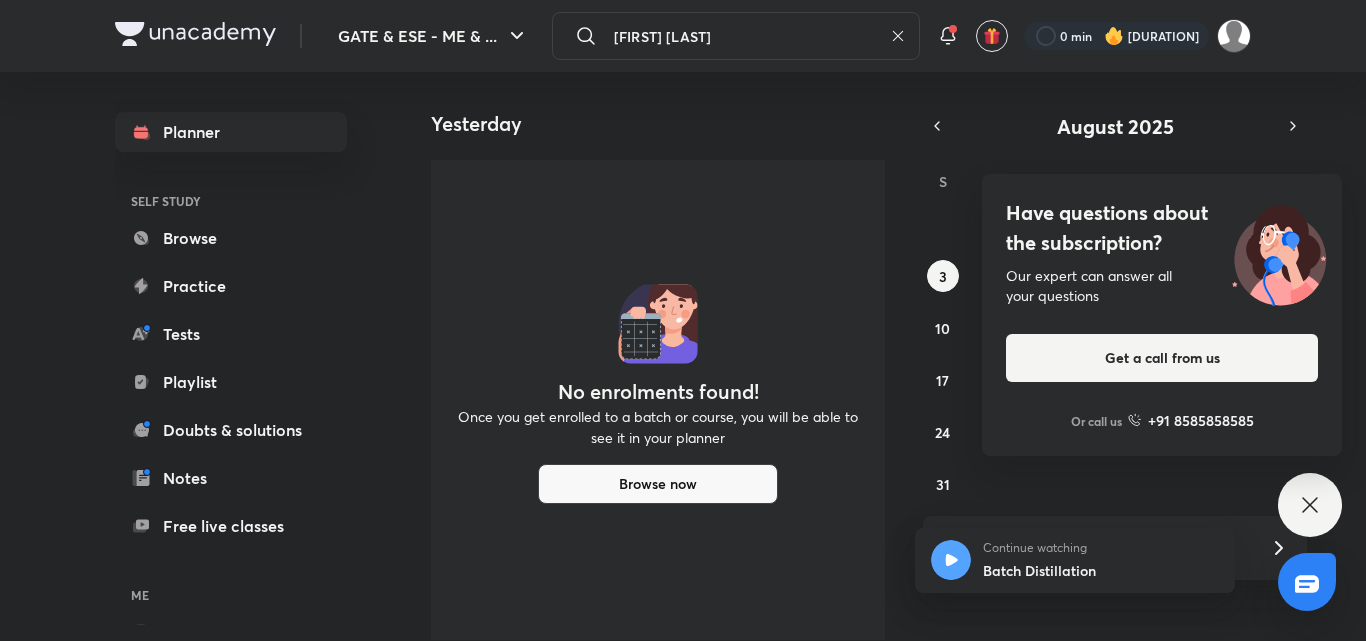 type on "[FIRST] [LAST]" 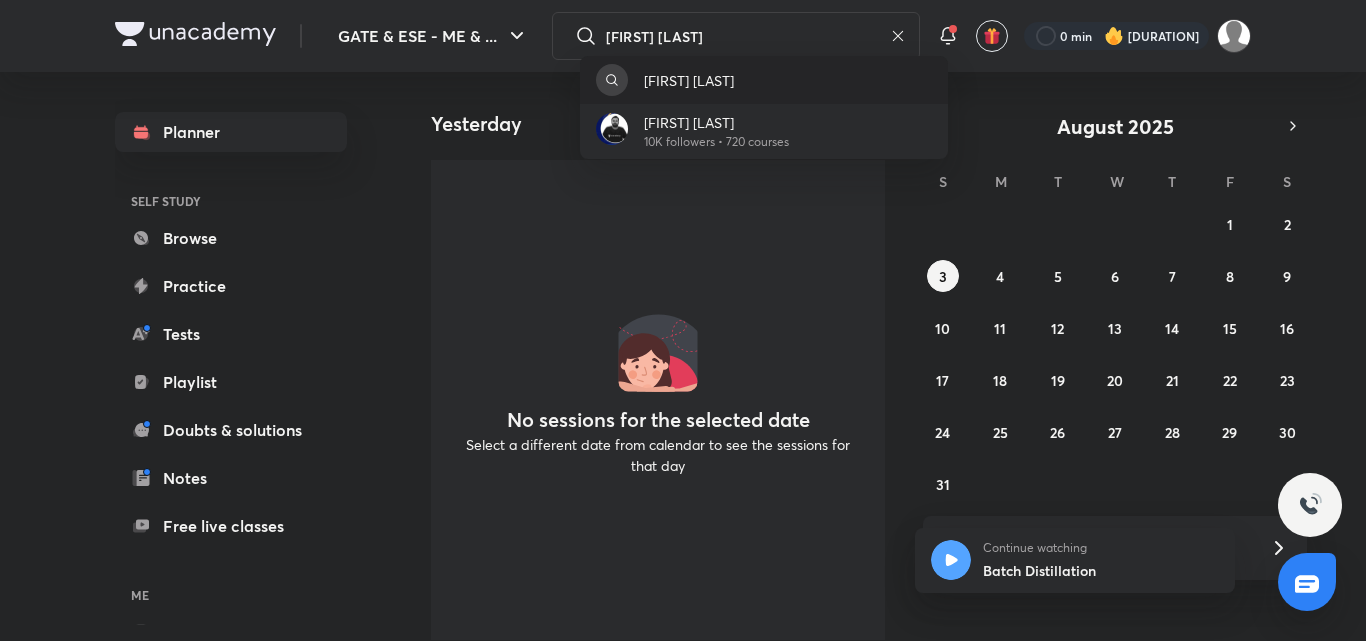 click on "[FIRST] [LAST]" at bounding box center [764, 80] 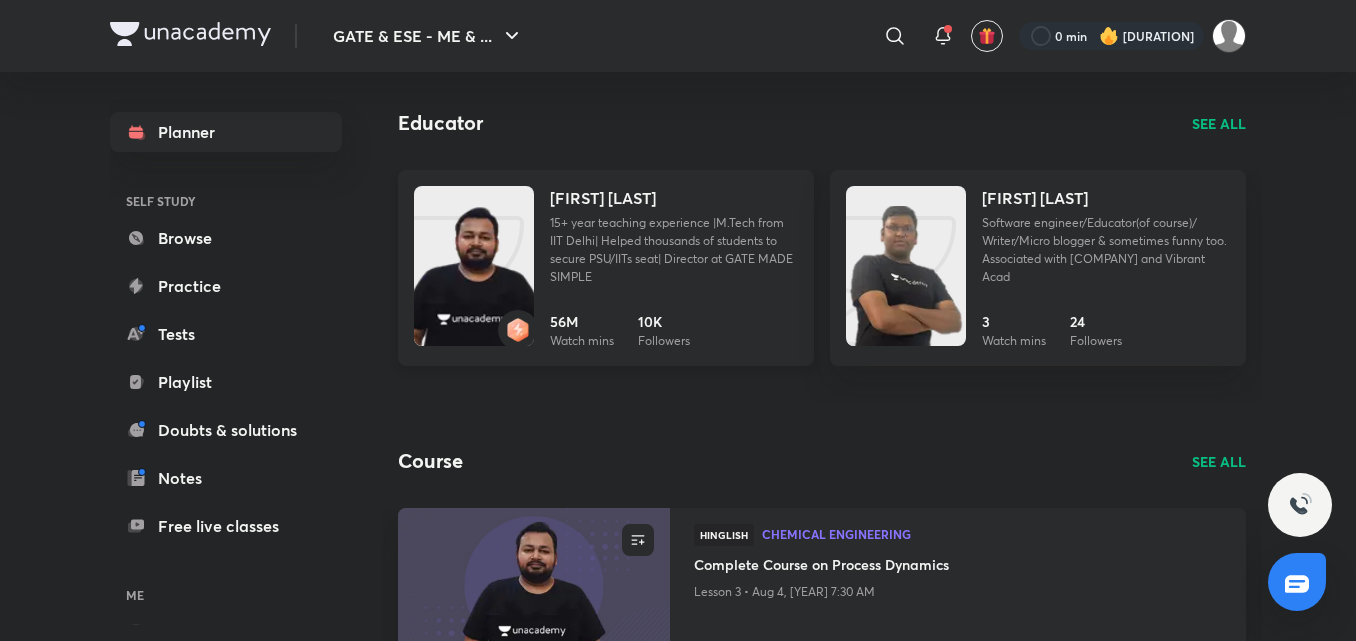scroll, scrollTop: 0, scrollLeft: 0, axis: both 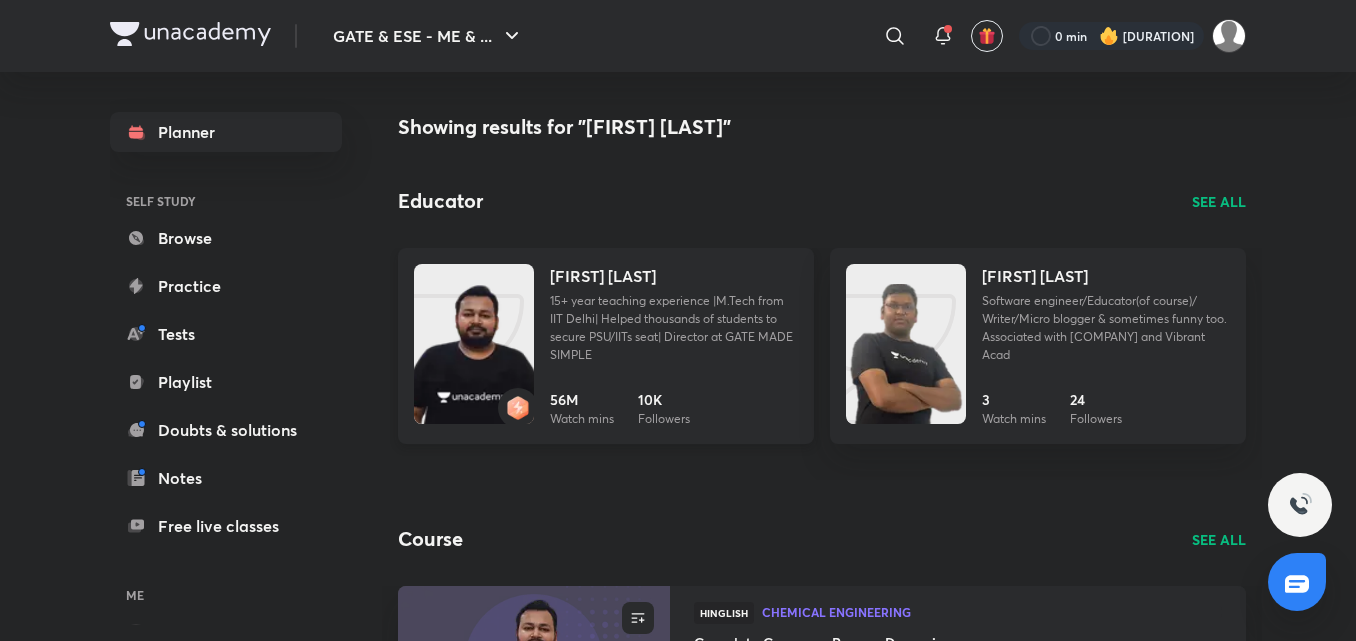 click on "15+ year teaching experience |M.Tech from IIT Delhi| Helped thousands of students to secure PSU/IITs seat| Director at GATE MADE SIMPLE" at bounding box center [674, 328] 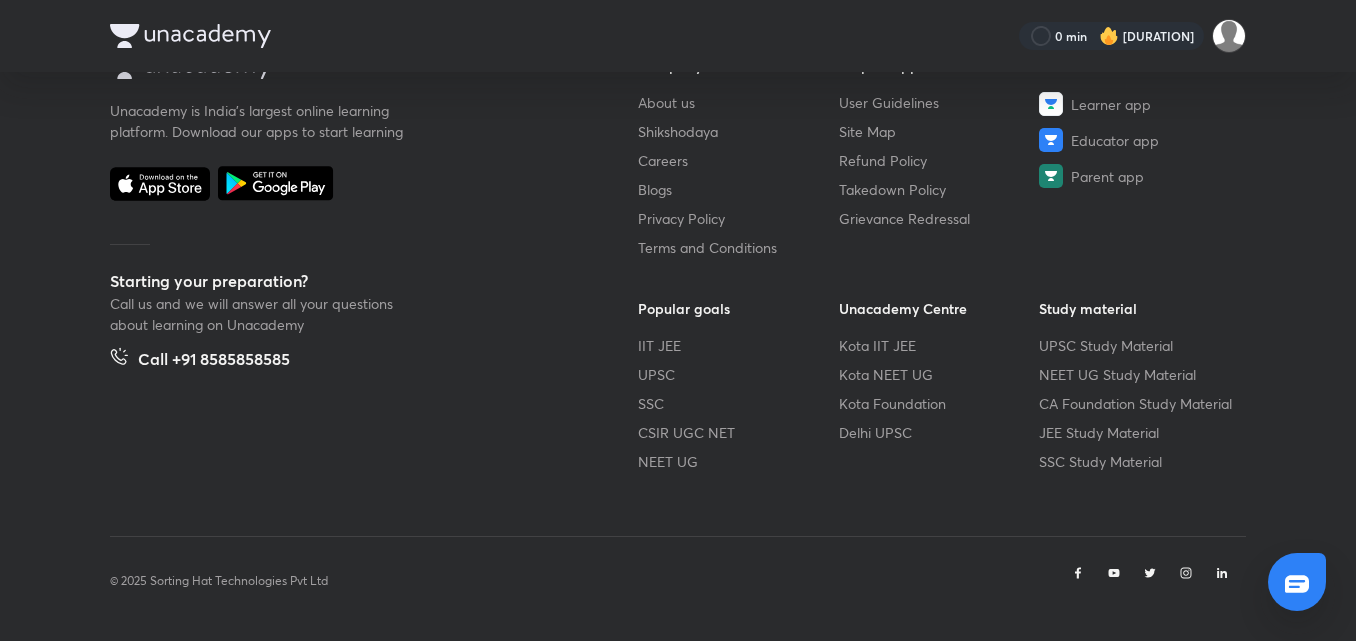 scroll, scrollTop: 131, scrollLeft: 0, axis: vertical 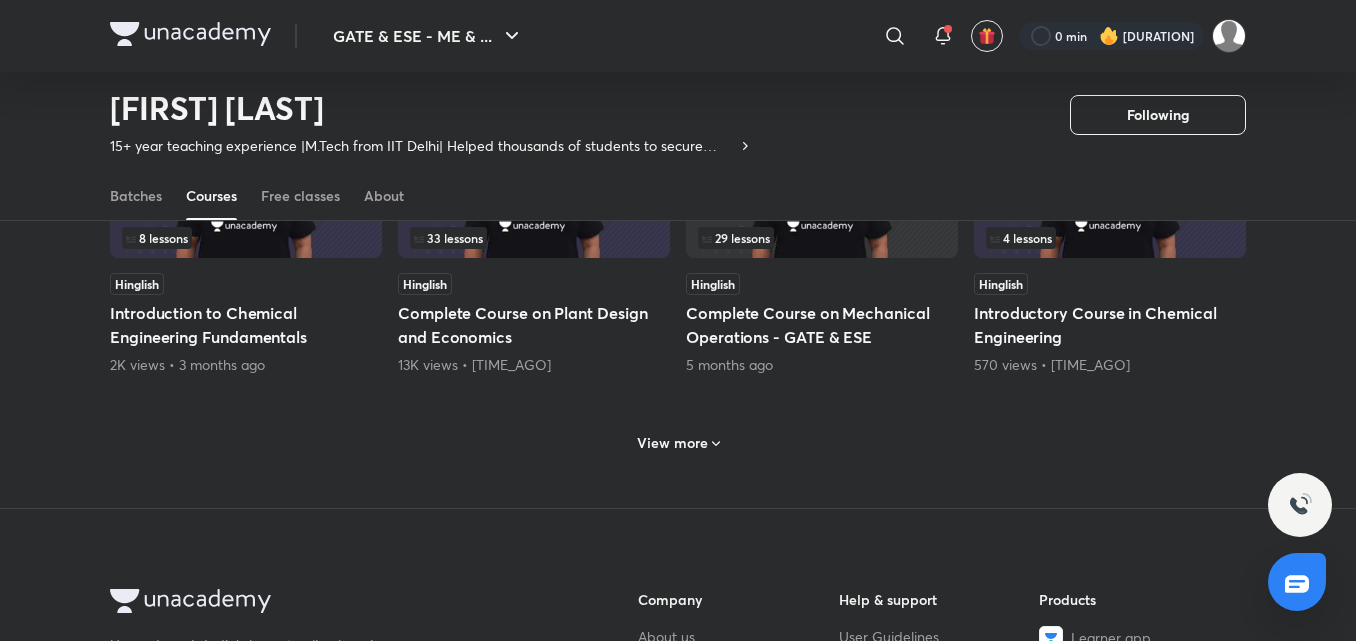 click on "Lesson 2 / 31 Hinglish Complete Course on Process Dynamics Tomorrow, [TIME] Lesson 14 / 27 Hinglish Chemical technology ,Mechanical Operation & Plant Design and Economics Starts on Aug 9 Lesson 24 / 26 Hinglish Complete Course on Distillation| Mass Transfer Part II Today, [TIME] Lesson 83 / 95 Hinglish Rank Improvement Series| Revision Series| PYQ Series| Chem Engg Starts on Aug 9 58 lessons Hinglish Complete Course On Chemical Technology For GATE 2026 & 2027 1 month ago 38 lessons Hinglish Complete Course On Mass Transfer Operation Diffusion and Interphase MT 1 month ago 25 lessons Hinglish Complete course on Filtration, Fluidisation and Mixing 1 month ago 22 lessons Hinglish Plant Design and Economics Part 2 4K views • [TIME_AGO] 8 lessons Hinglish Introduction to Chemical Engineering Fundamentals 2K views • [TIME_AGO] 33 lessons Hinglish Complete Course on Plant Design and Economics 13K views • [TIME_AGO] 29 lessons Hinglish [TIME_AGO] 4" at bounding box center [678, -40] 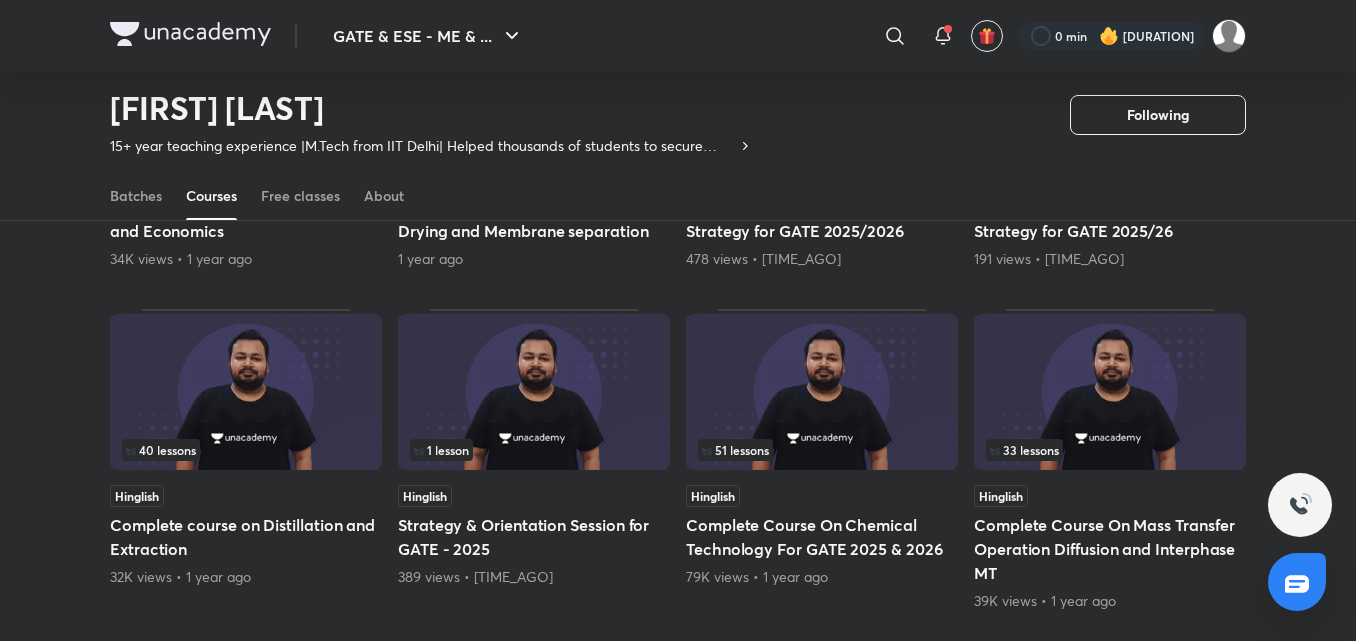 scroll, scrollTop: 1787, scrollLeft: 0, axis: vertical 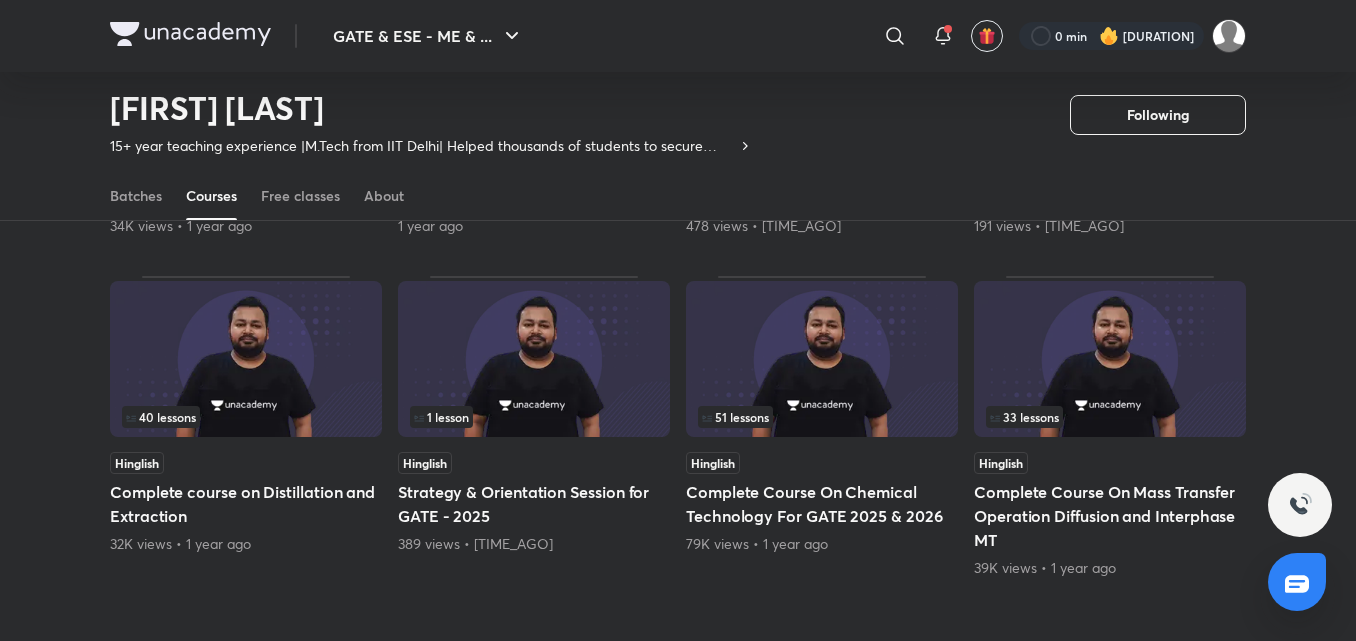 click at bounding box center [246, 359] 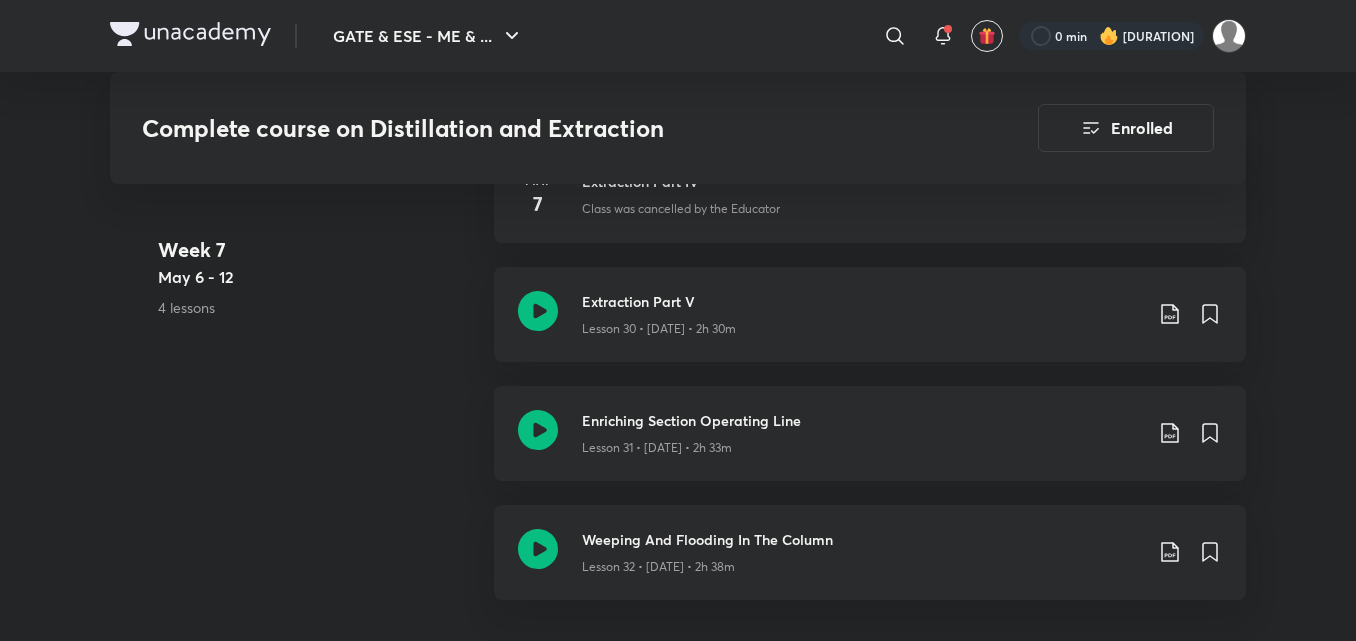scroll, scrollTop: 5200, scrollLeft: 0, axis: vertical 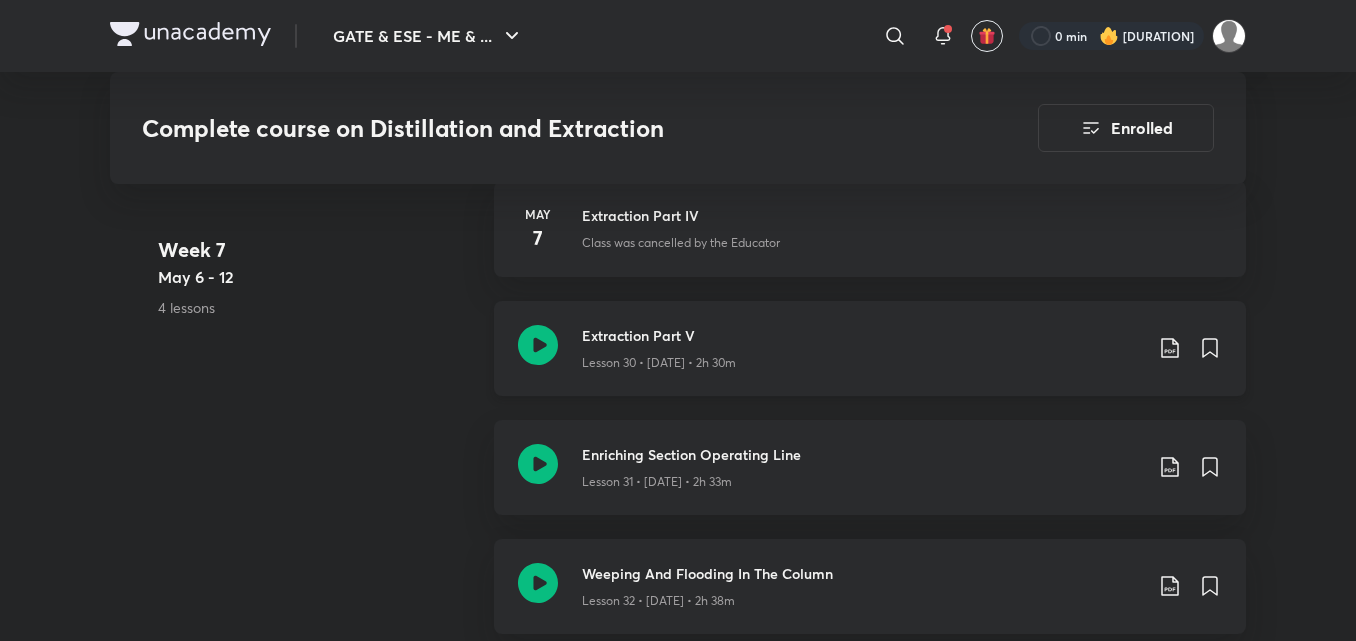 click on "Lesson 30 • [DATE] • 2h 30m" at bounding box center (862, -3969) 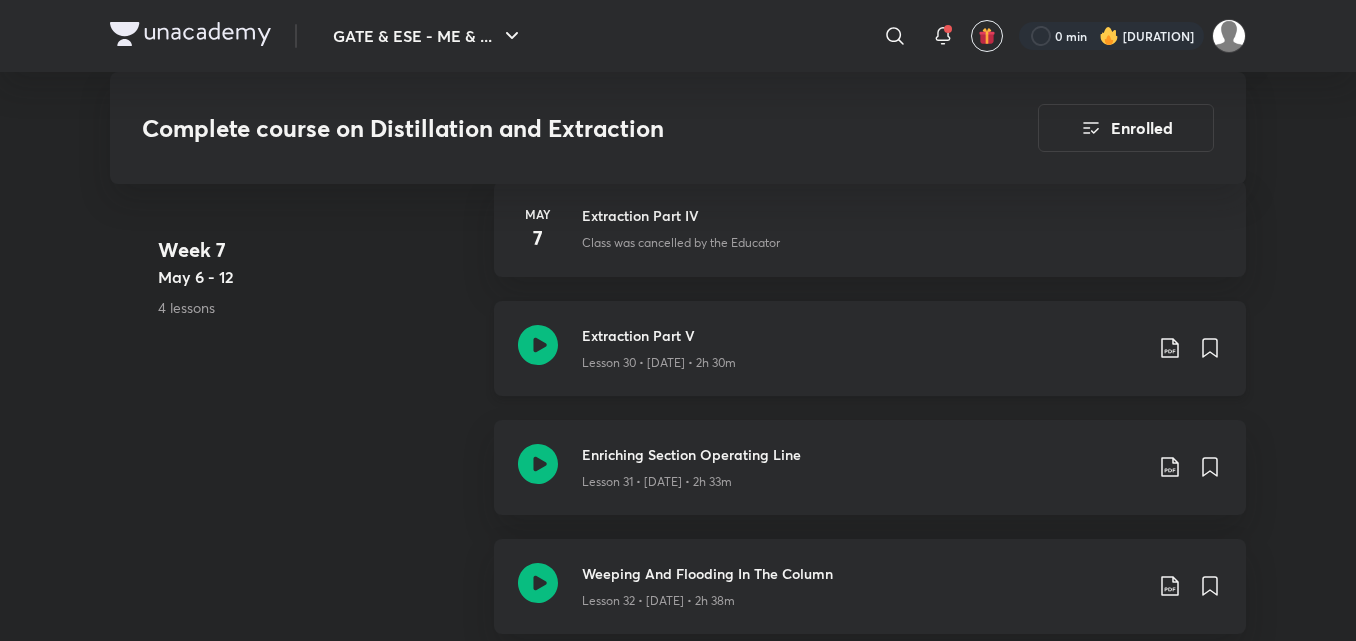 click on "Lesson 30 • [DATE] • 2h 30m" at bounding box center [659, -3965] 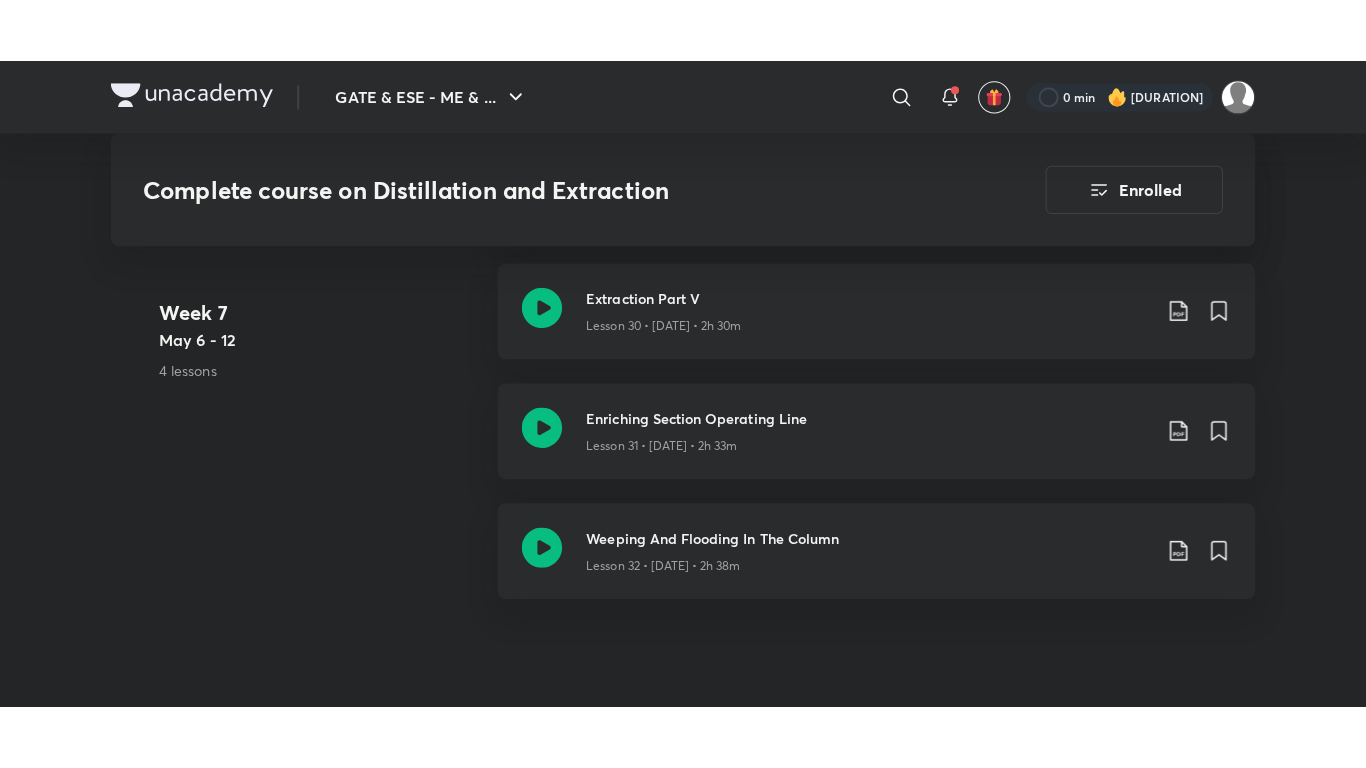 scroll, scrollTop: 5200, scrollLeft: 0, axis: vertical 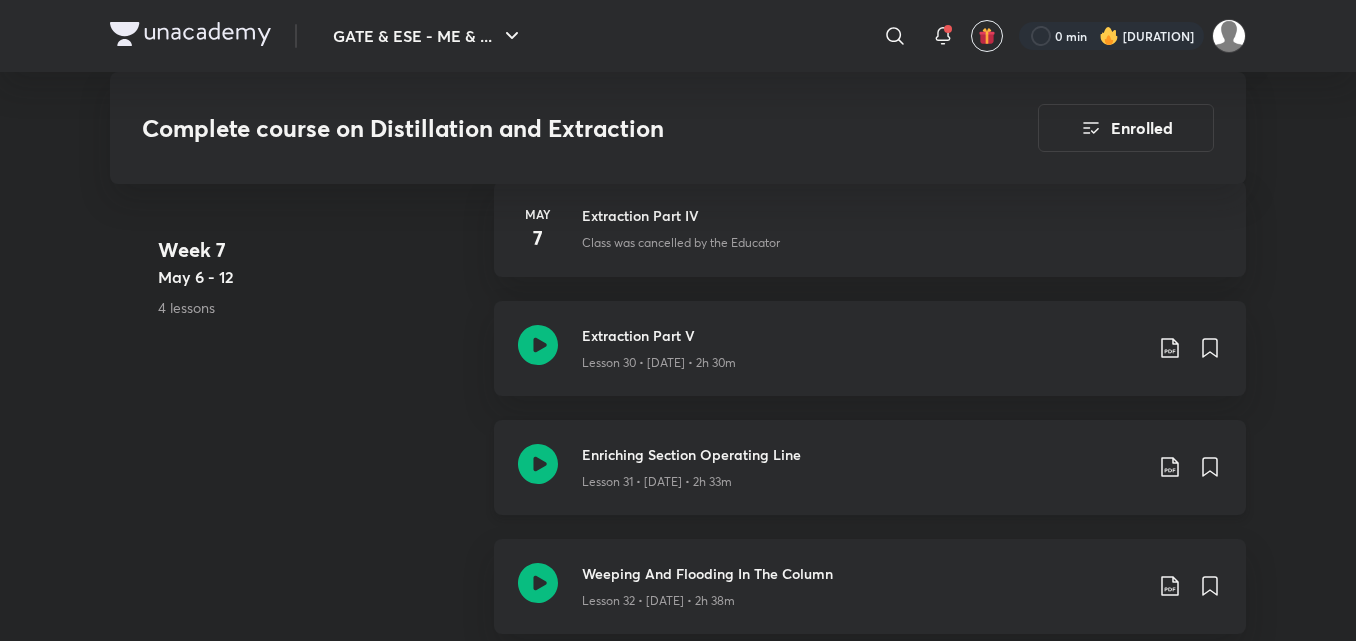 drag, startPoint x: 908, startPoint y: 473, endPoint x: 881, endPoint y: 475, distance: 27.073973 